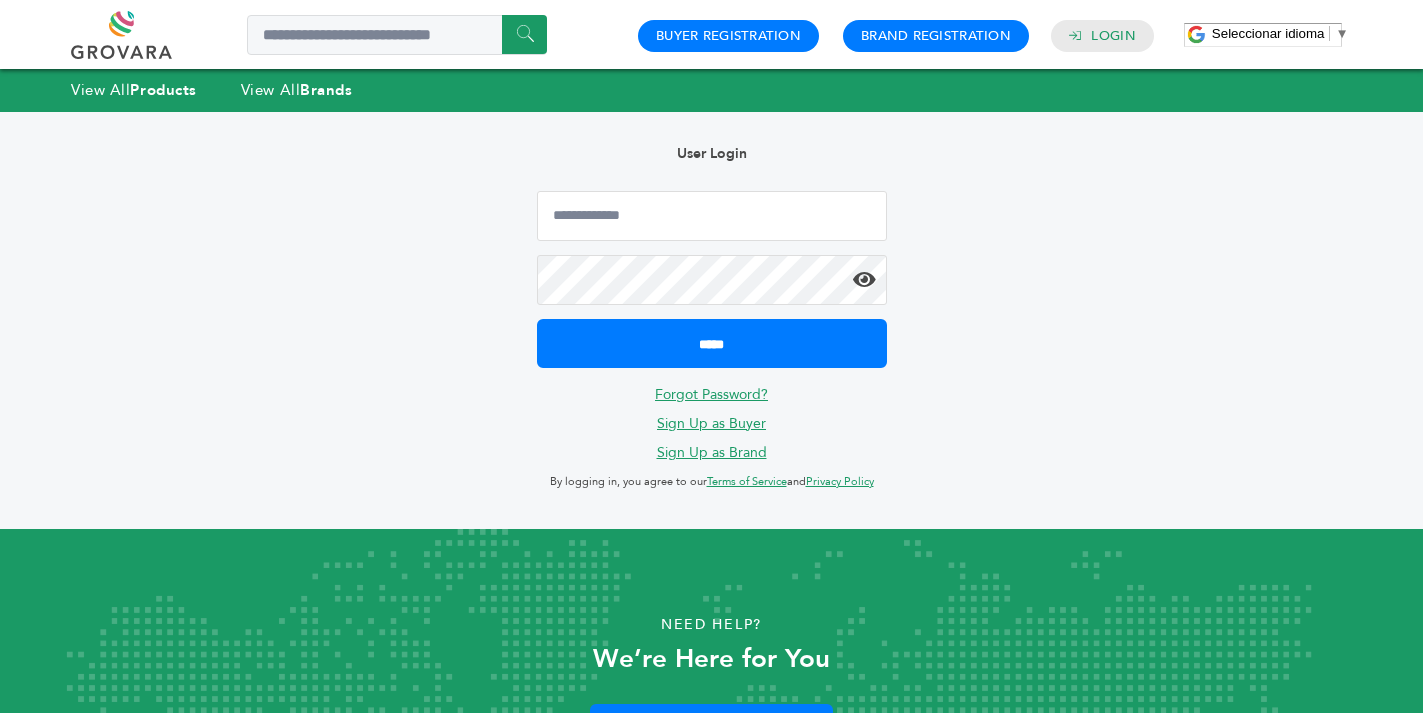 scroll, scrollTop: 0, scrollLeft: 0, axis: both 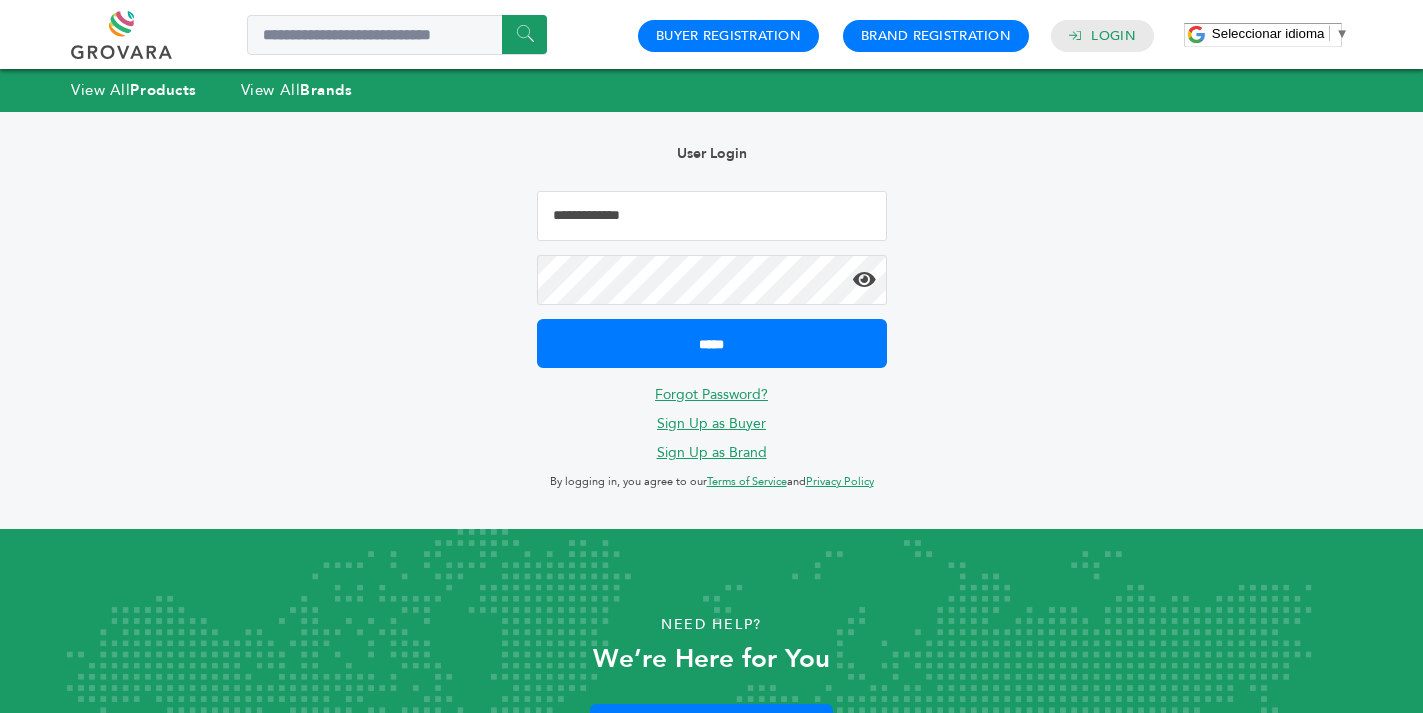 click at bounding box center (712, 216) 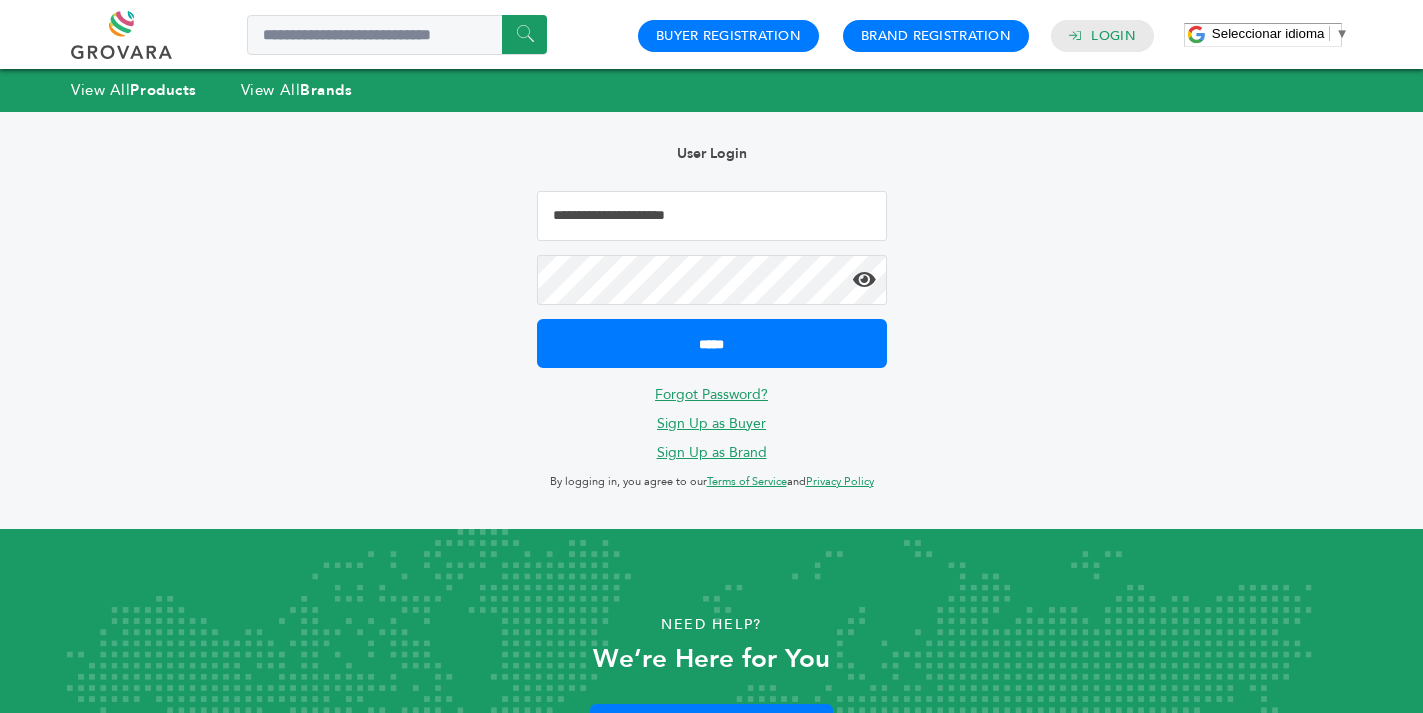 type on "**********" 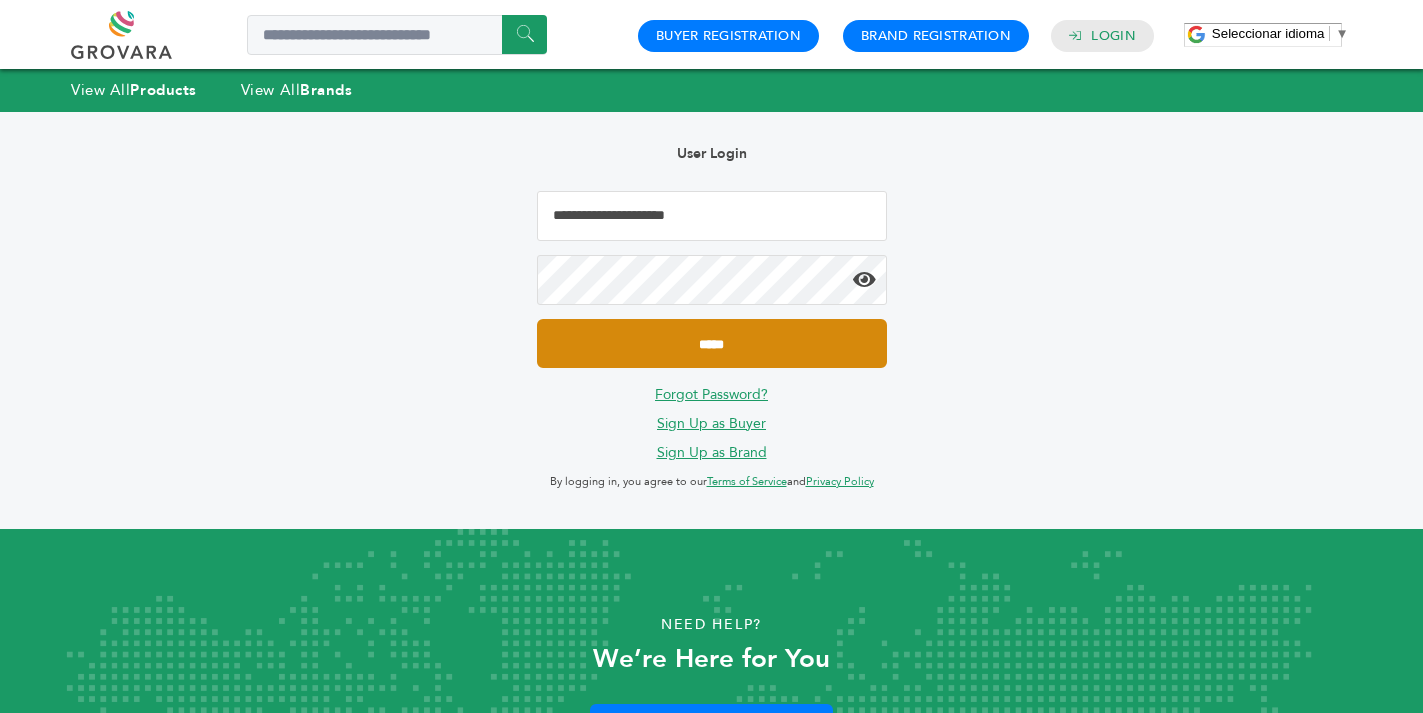 click on "*****" at bounding box center [712, 343] 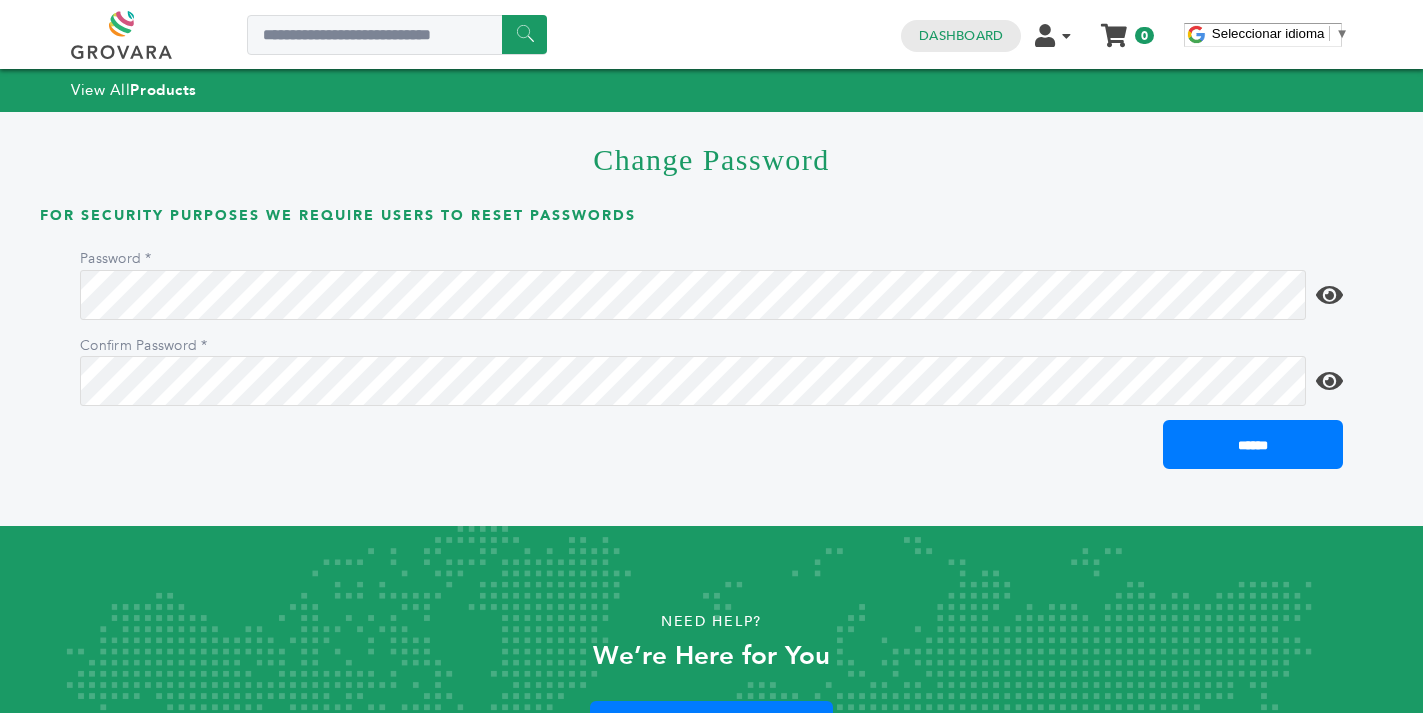 scroll, scrollTop: 0, scrollLeft: 0, axis: both 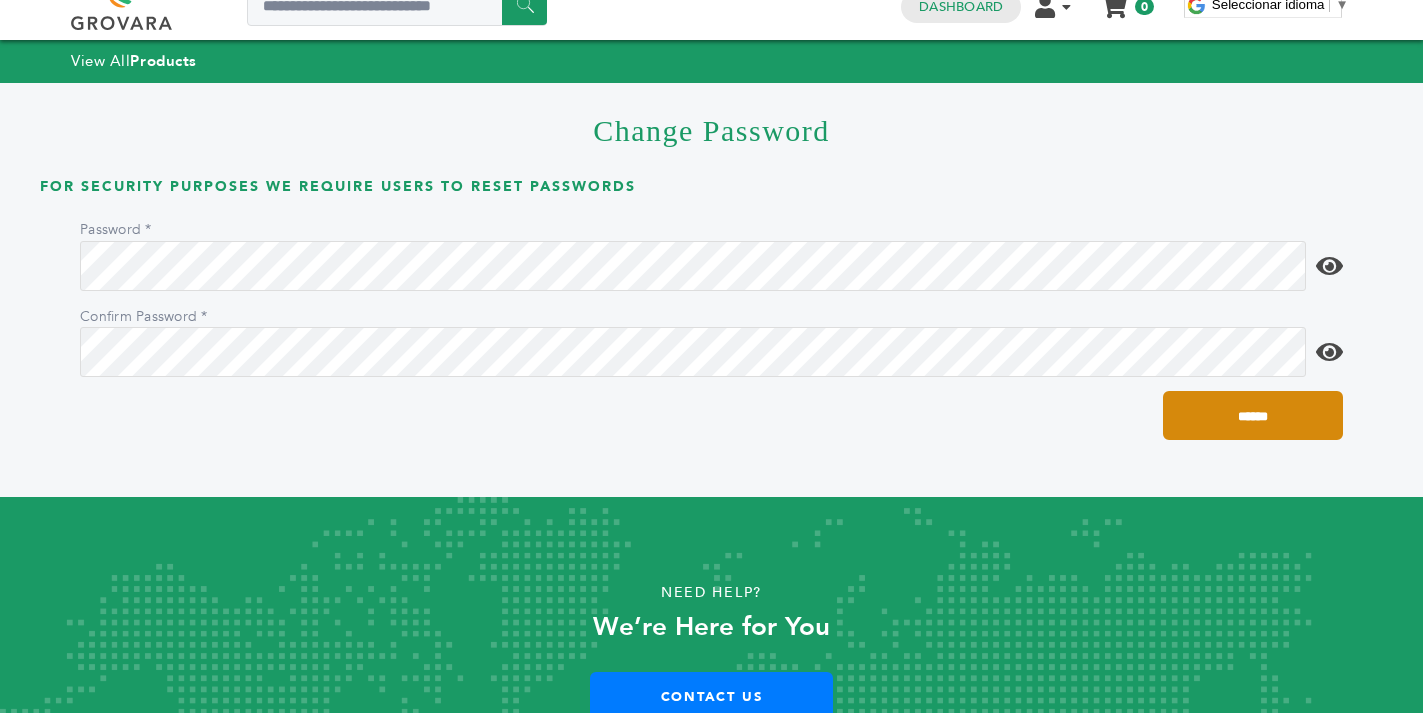click on "******" at bounding box center [1253, 415] 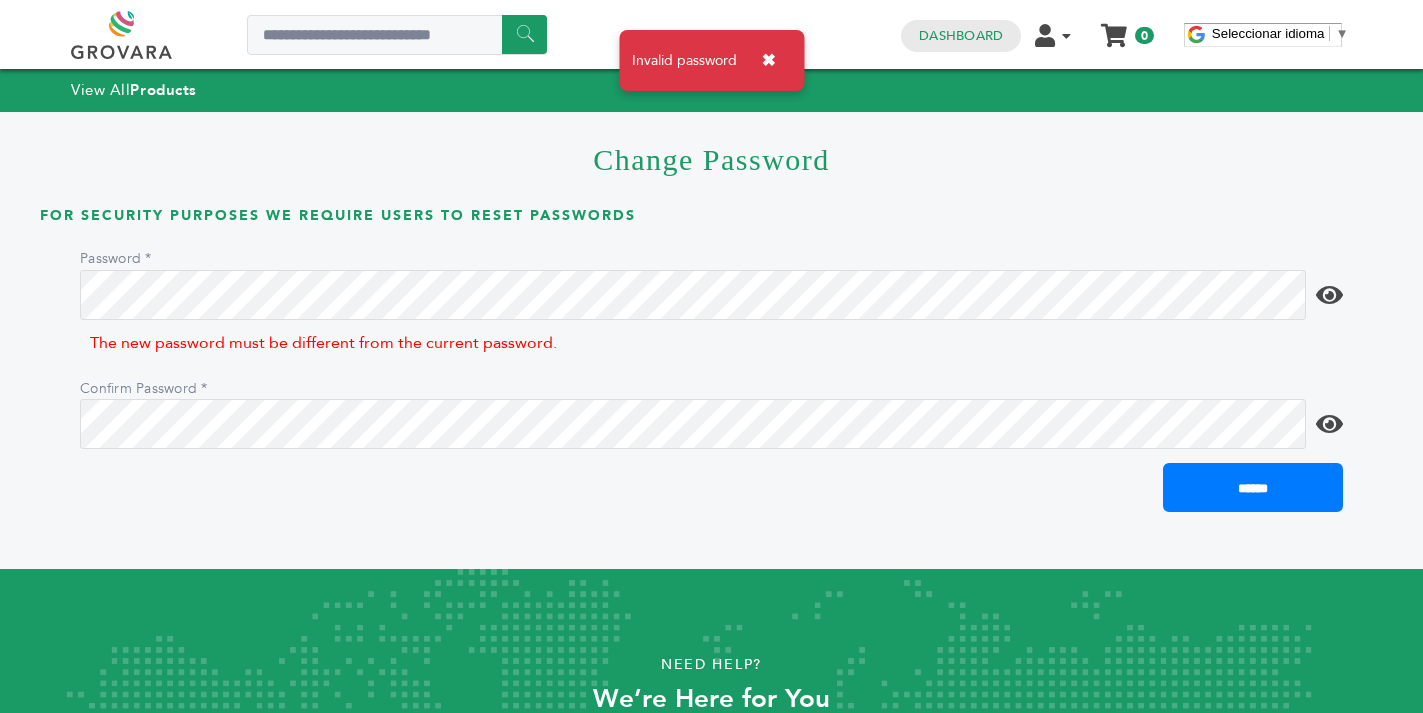 scroll, scrollTop: 0, scrollLeft: 0, axis: both 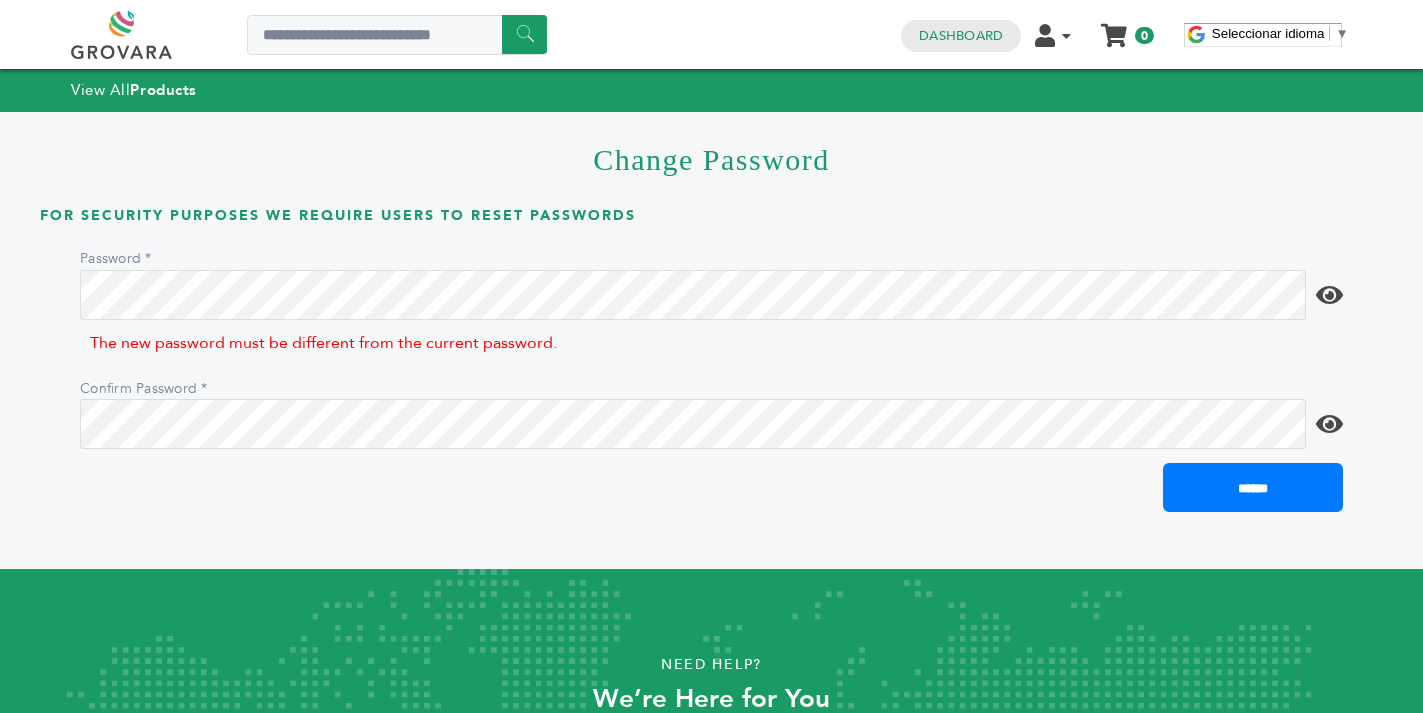 click at bounding box center [1329, 295] 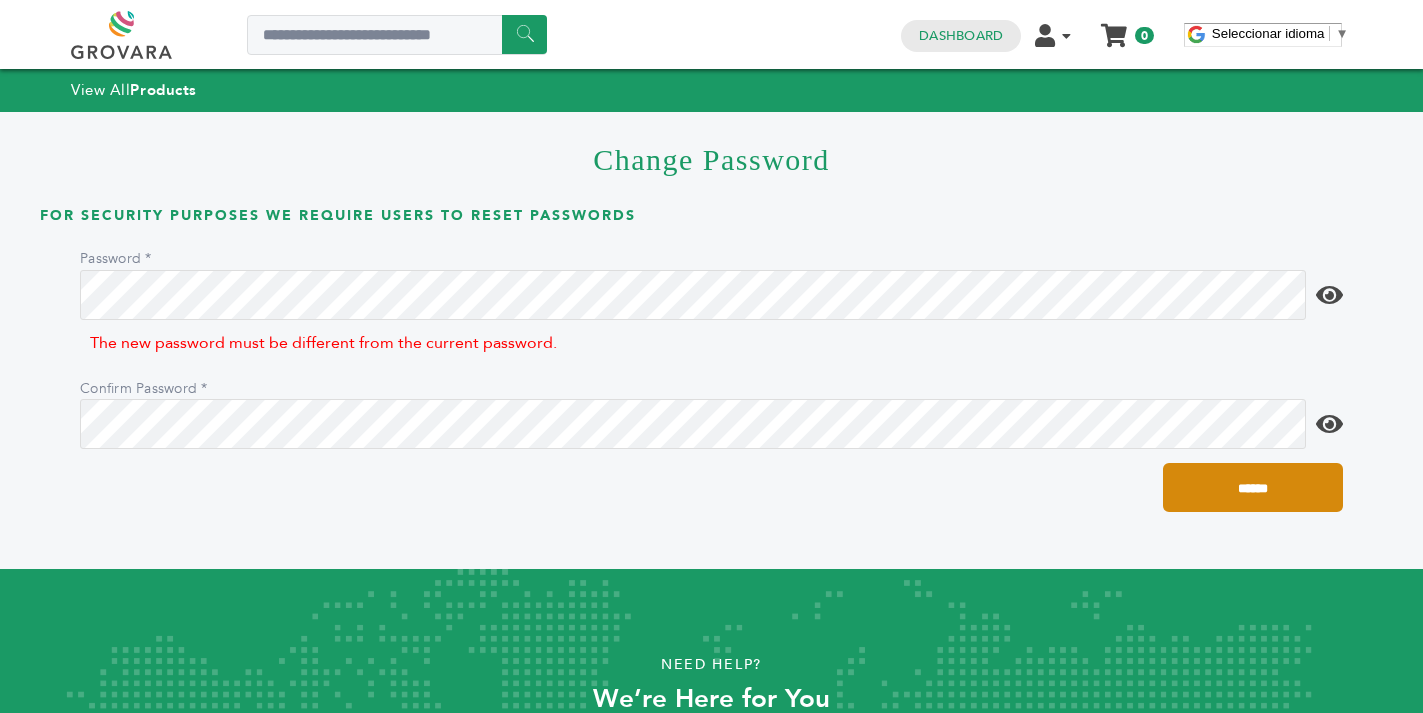 click on "******" at bounding box center [1253, 487] 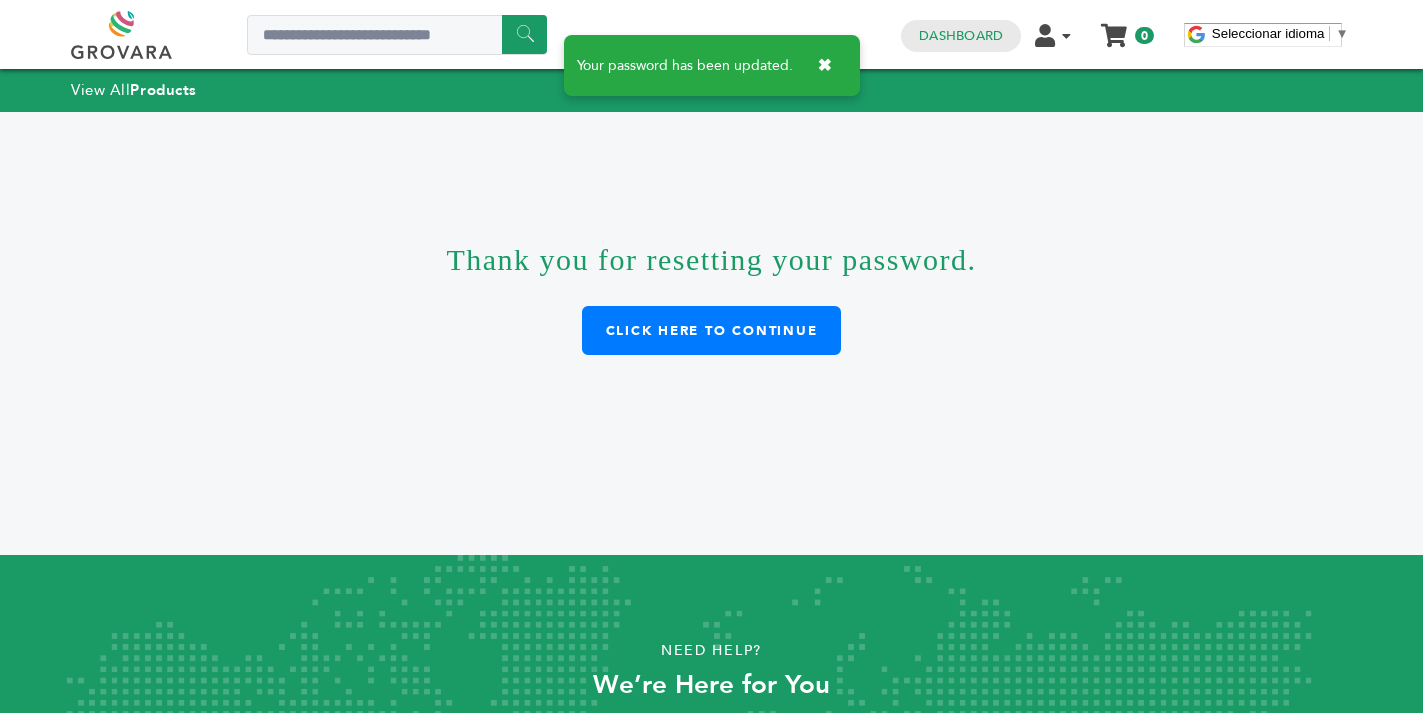 scroll, scrollTop: 0, scrollLeft: 0, axis: both 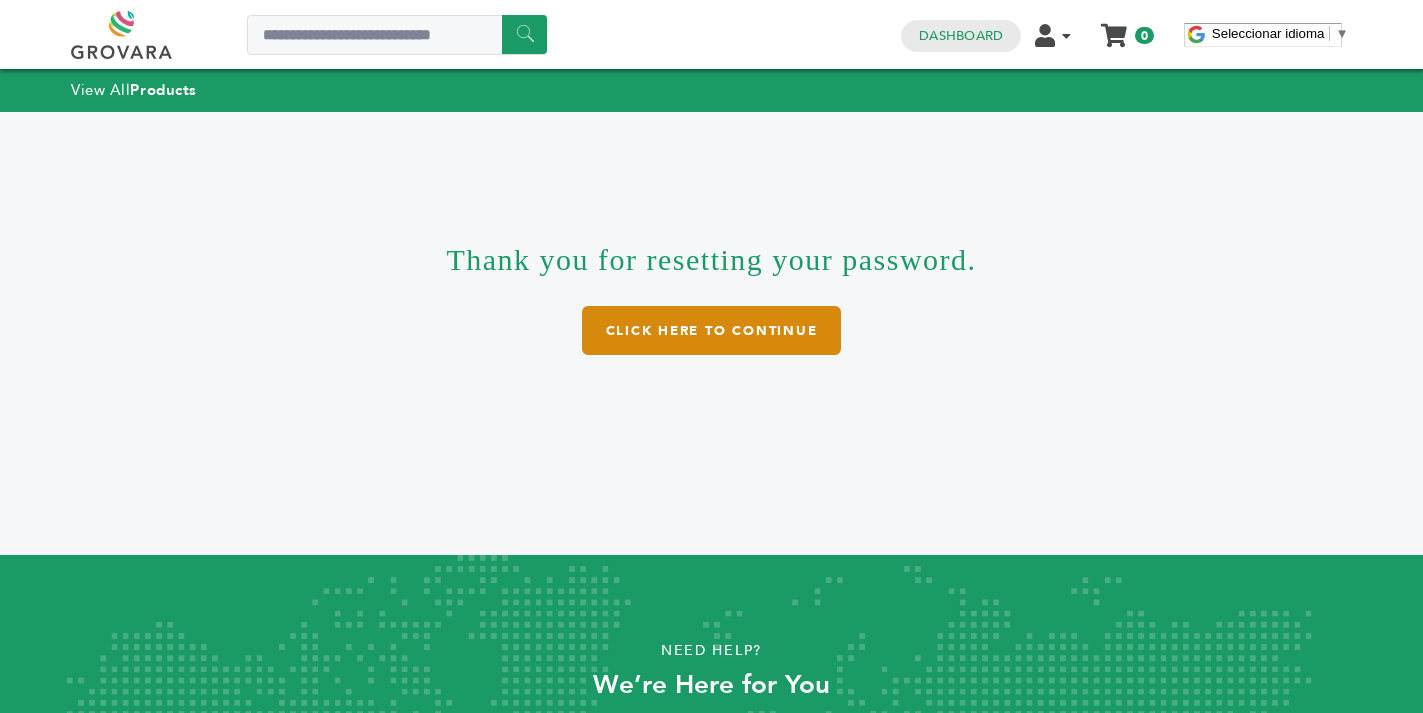 click on "click here to continue" at bounding box center (712, 330) 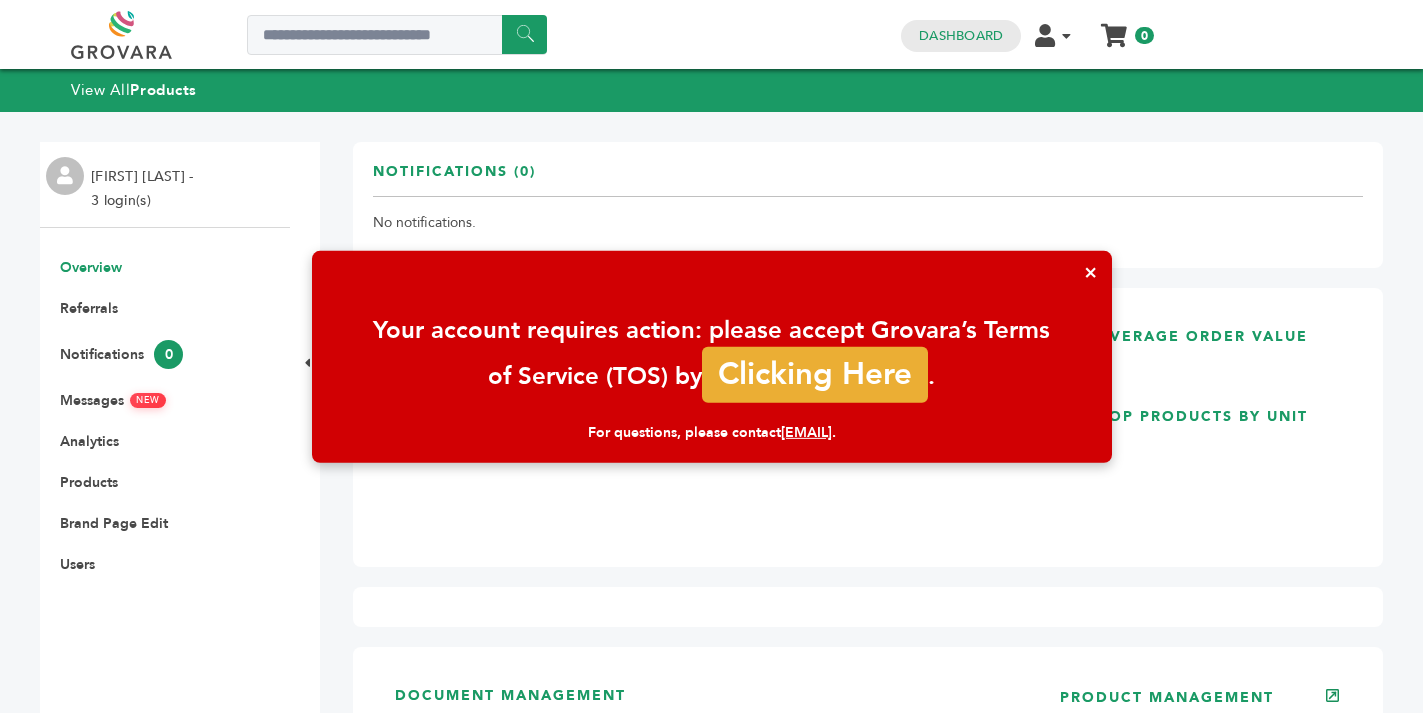 scroll, scrollTop: 0, scrollLeft: 0, axis: both 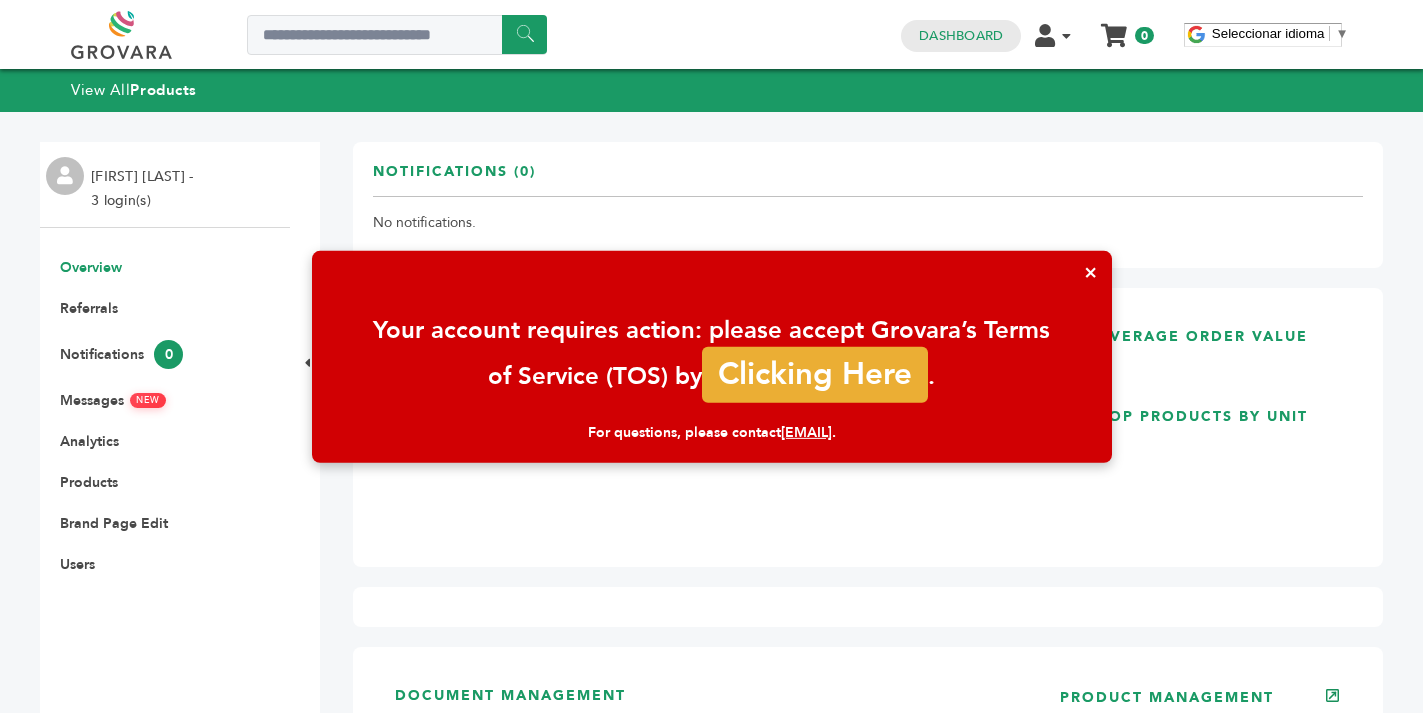 click on "×" at bounding box center [1090, 271] 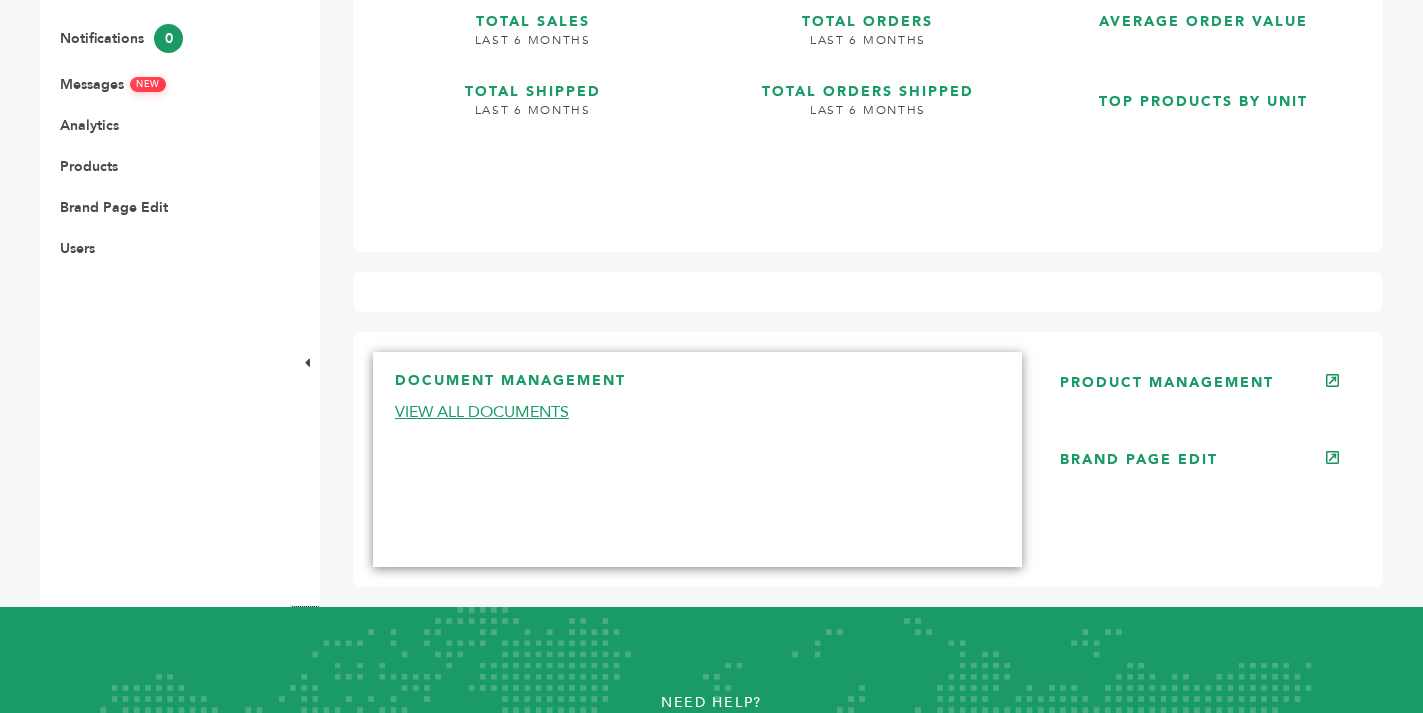 scroll, scrollTop: 380, scrollLeft: 0, axis: vertical 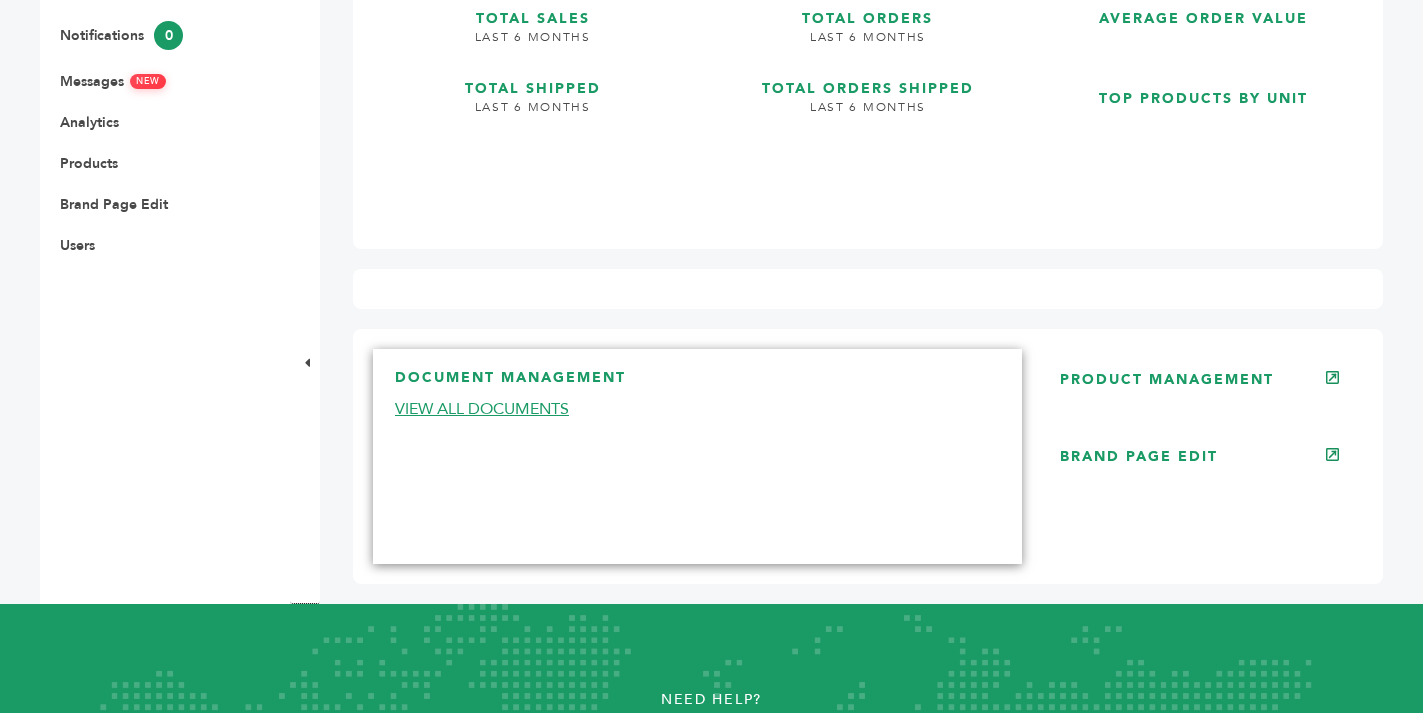 click on "VIEW ALL DOCUMENTS" at bounding box center (482, 409) 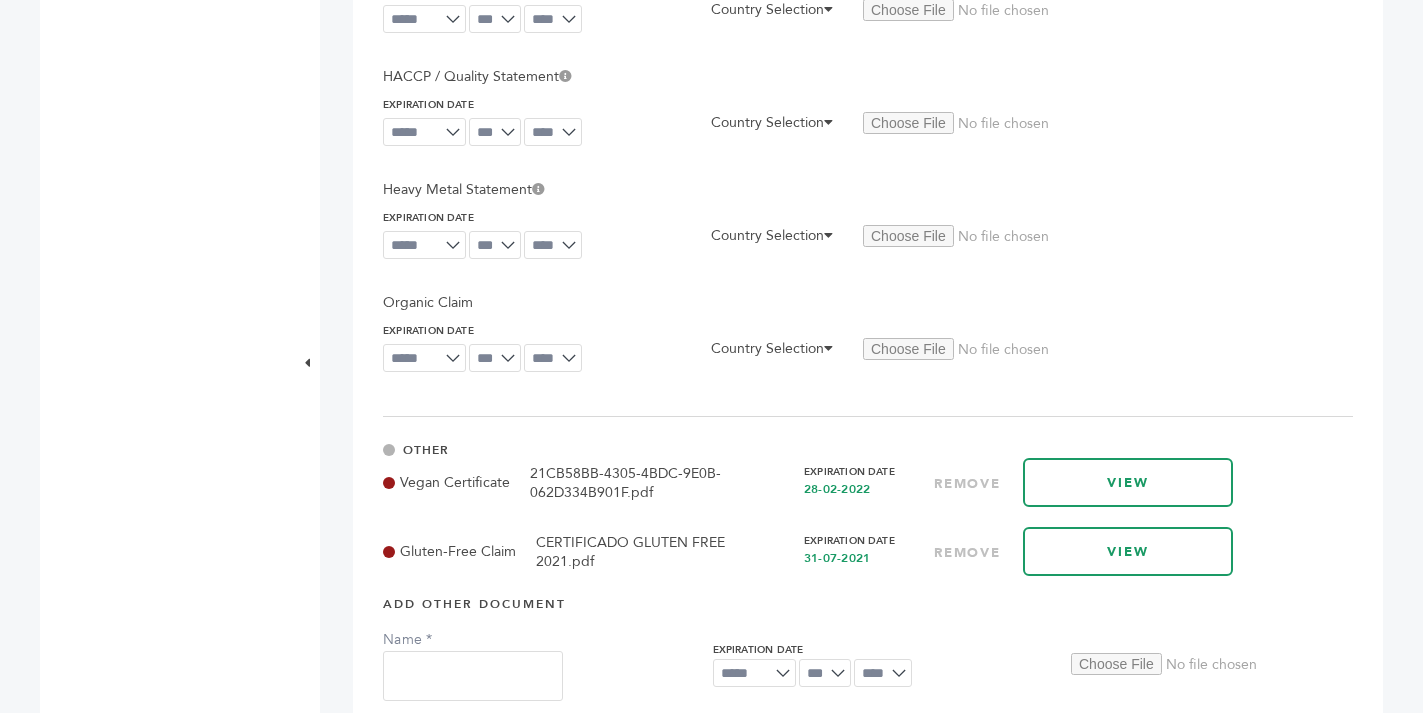 scroll, scrollTop: 1900, scrollLeft: 0, axis: vertical 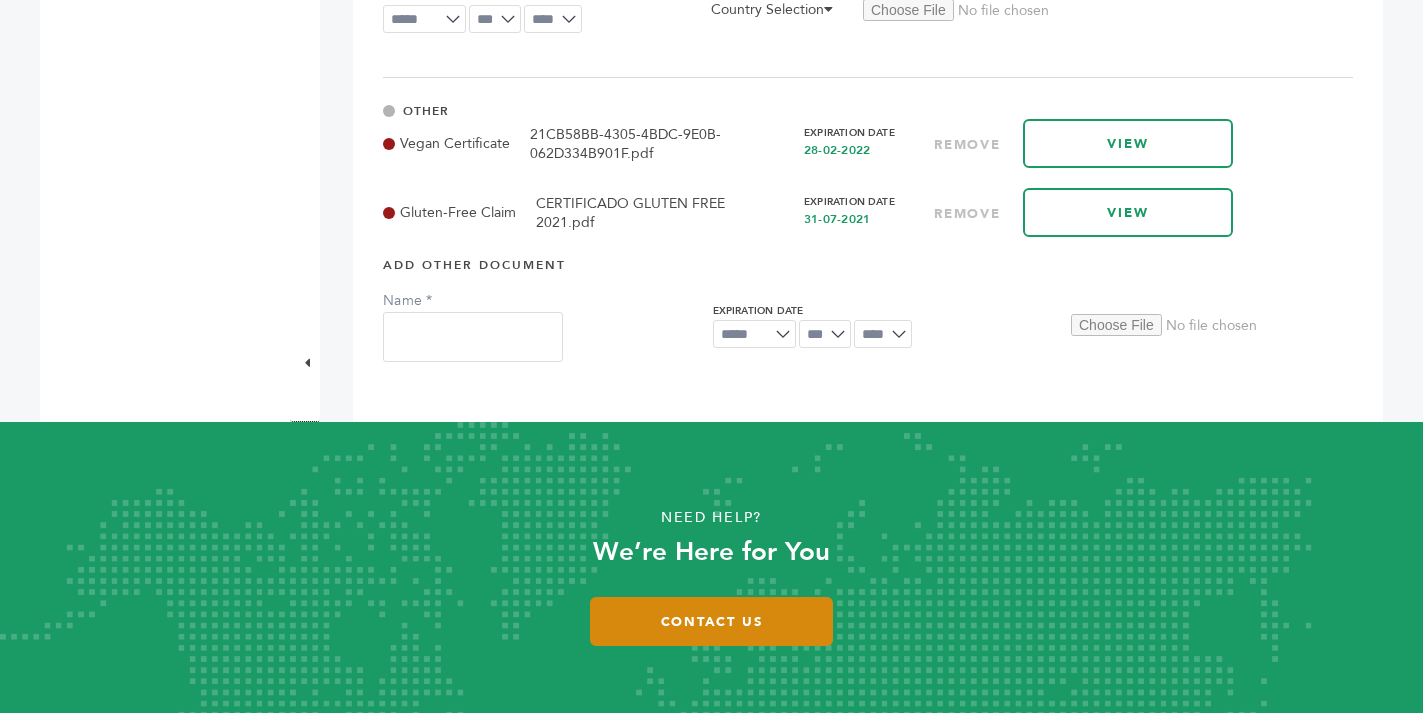 click on "Contact Us" at bounding box center (711, 621) 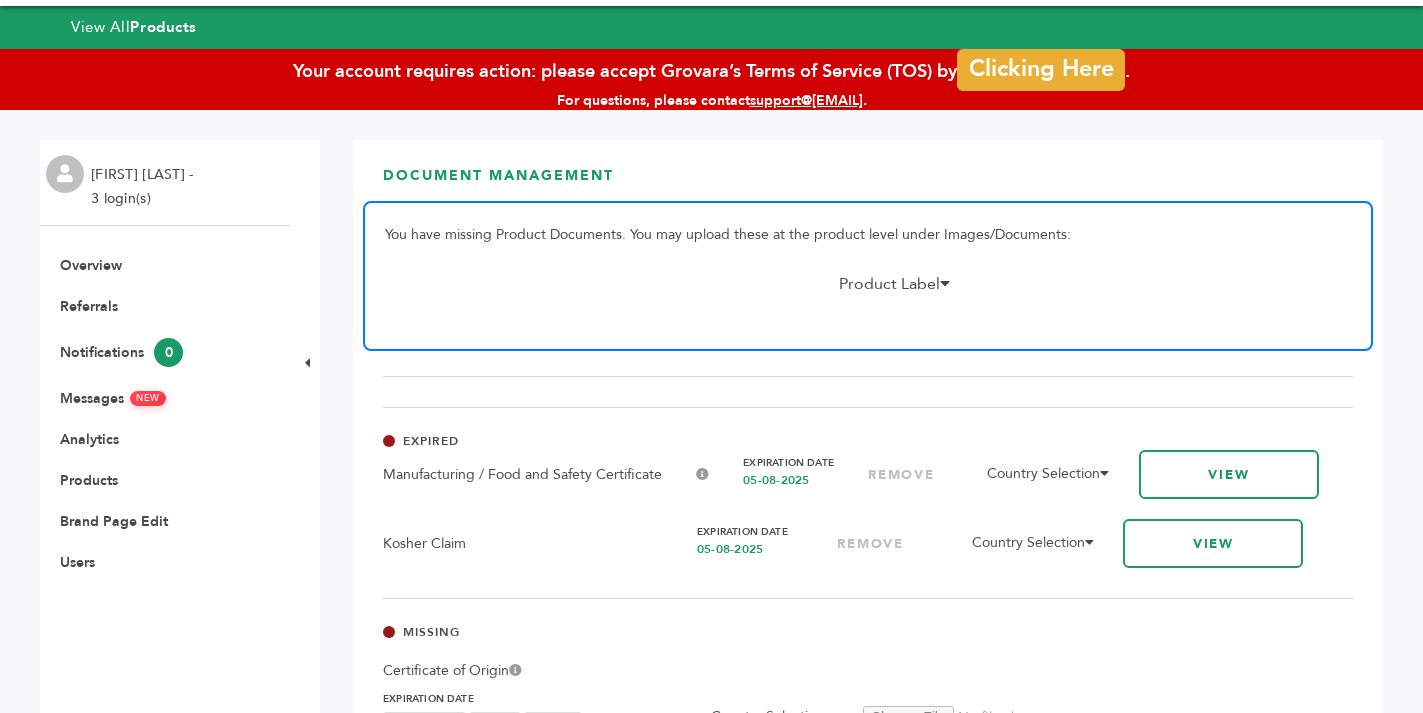 scroll, scrollTop: 0, scrollLeft: 0, axis: both 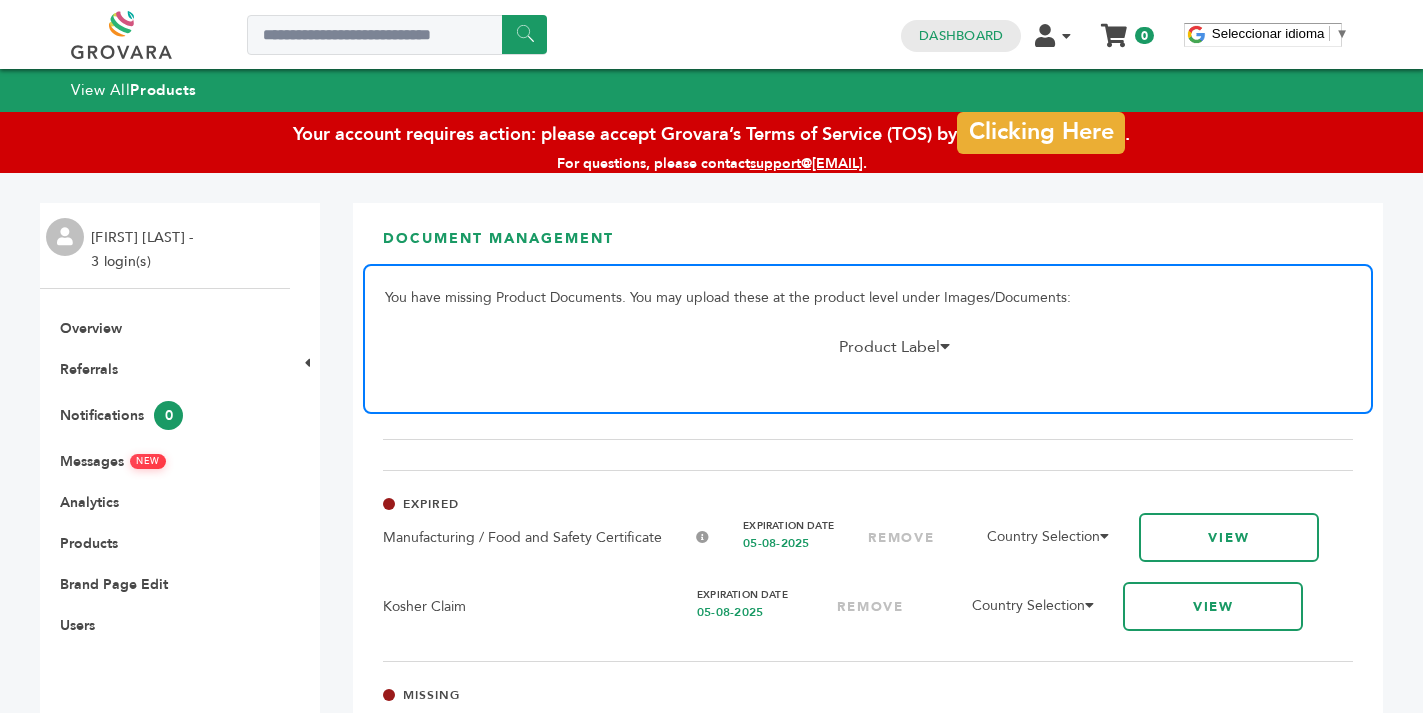 click on "Alberto  Kalach -  3 login(s)" at bounding box center (145, 250) 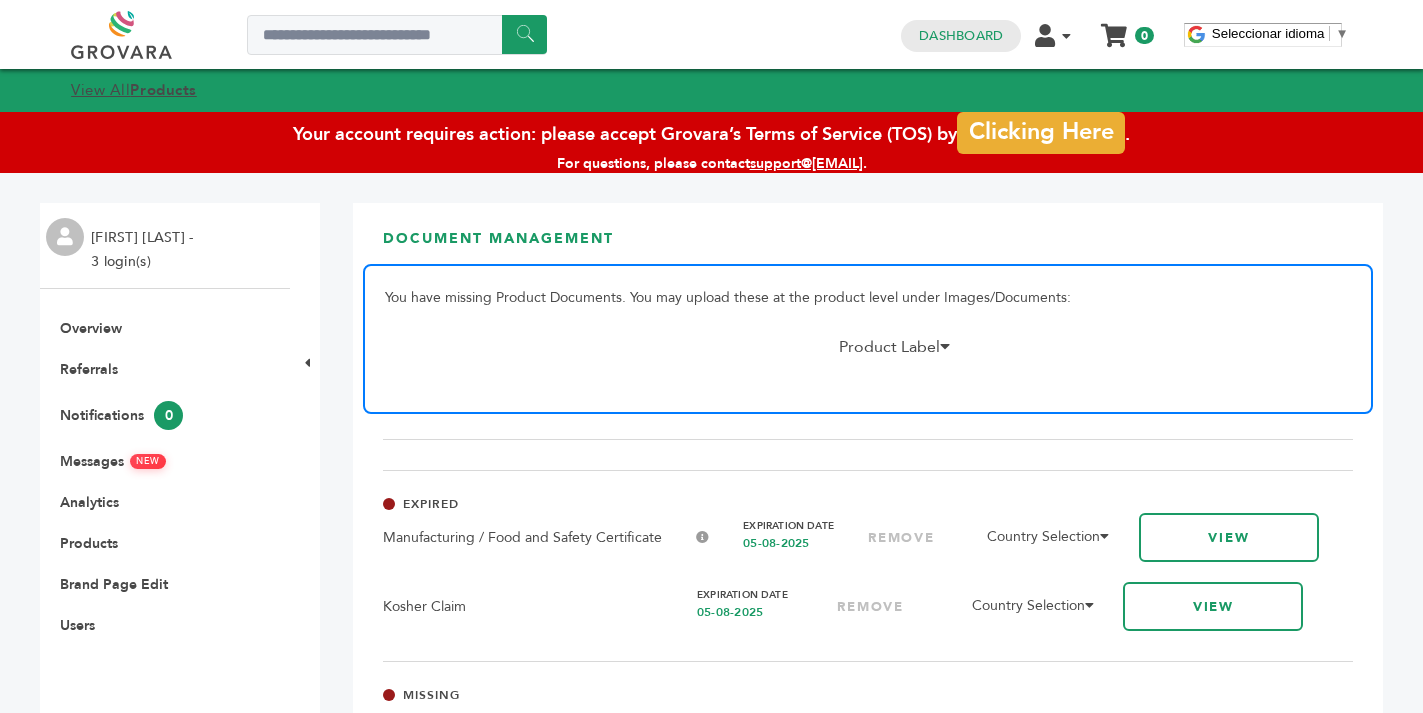 click on "Products" at bounding box center (163, 90) 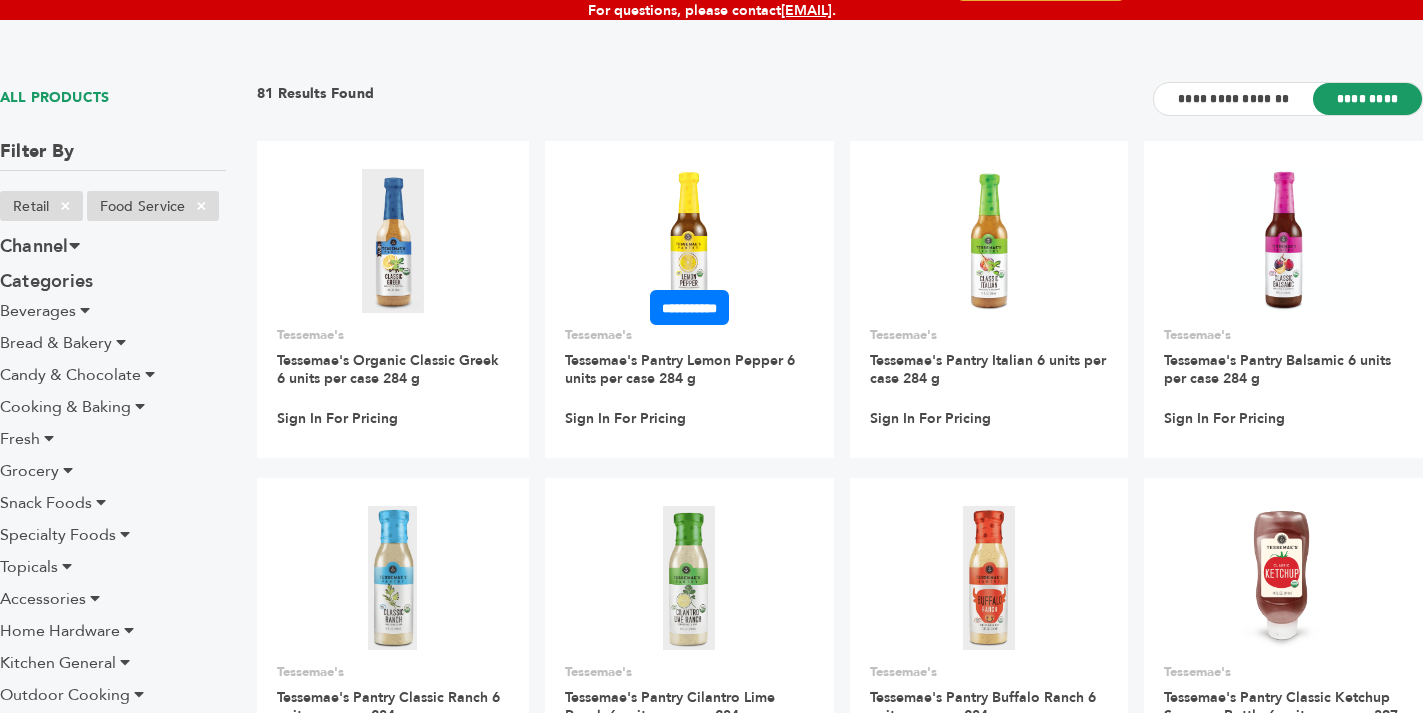 scroll, scrollTop: 0, scrollLeft: 0, axis: both 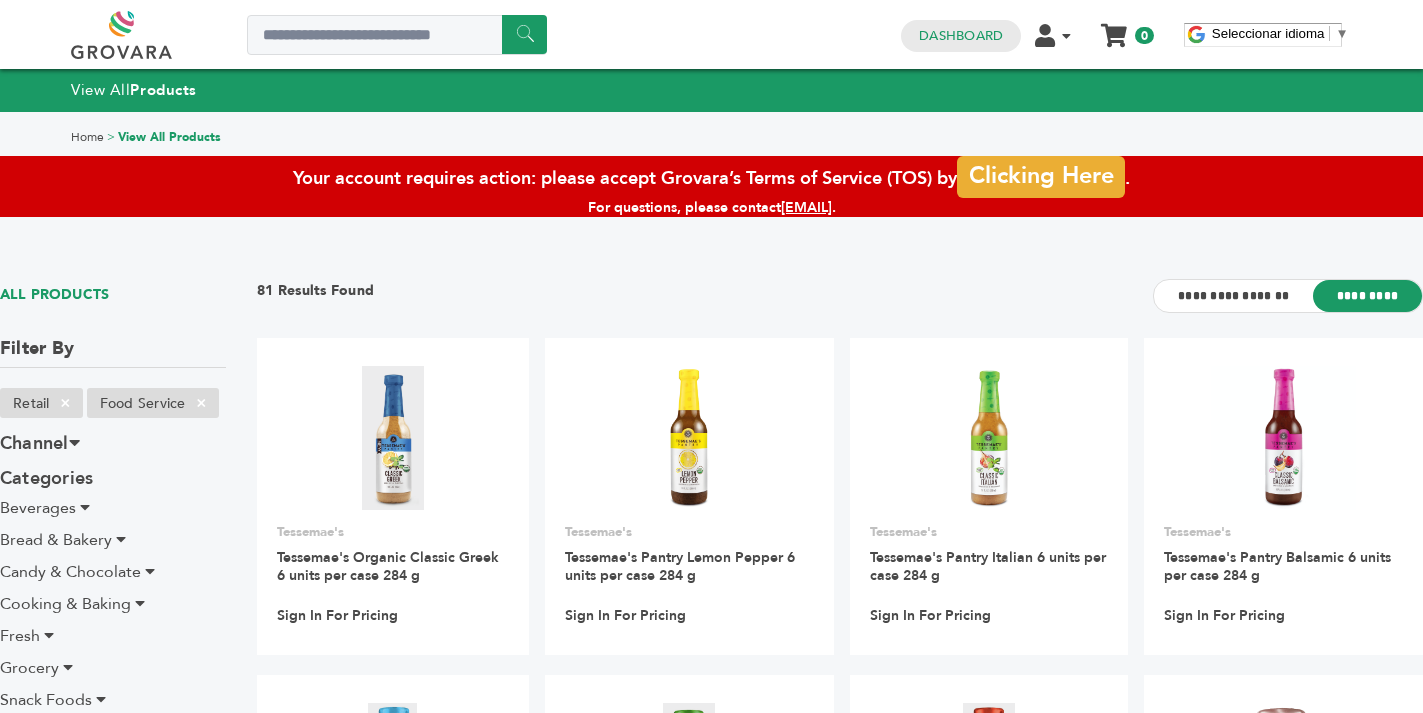 click at bounding box center [144, 35] 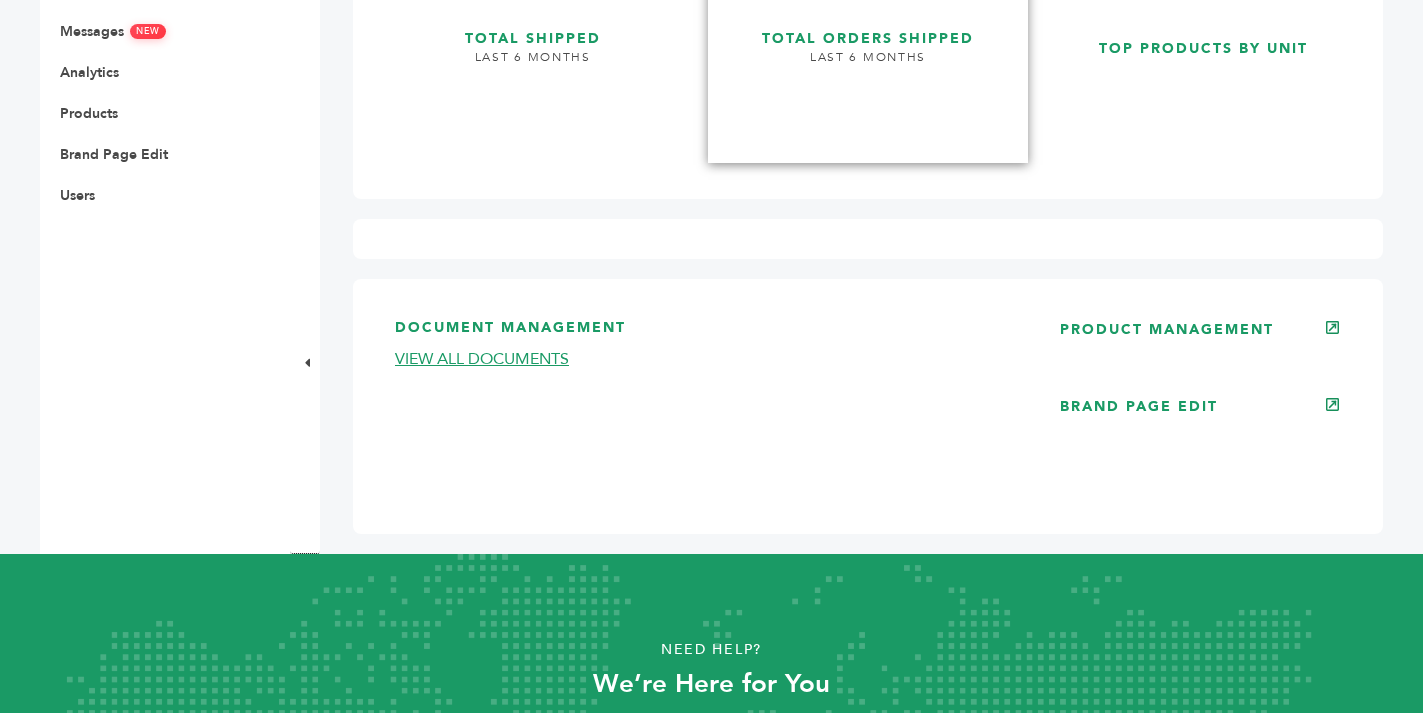 scroll, scrollTop: 433, scrollLeft: 0, axis: vertical 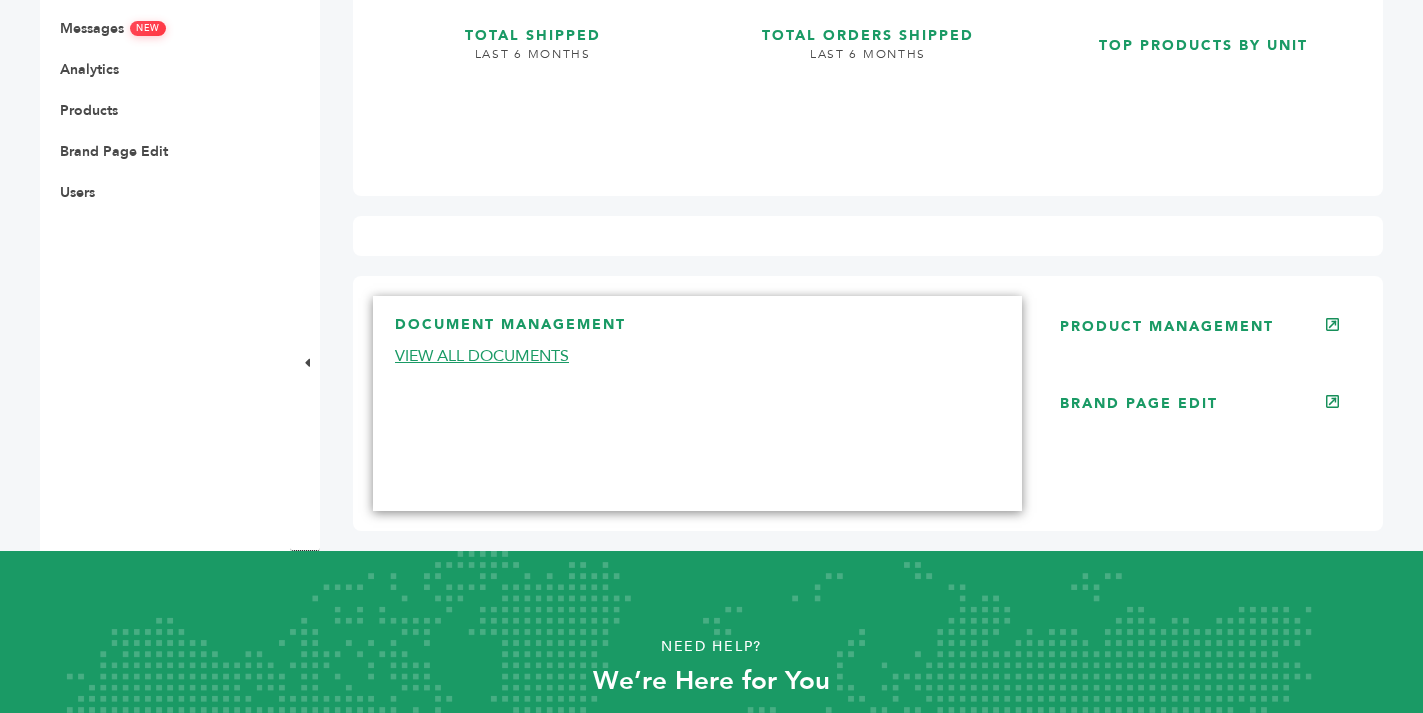 click on "VIEW ALL DOCUMENTS" at bounding box center (482, 356) 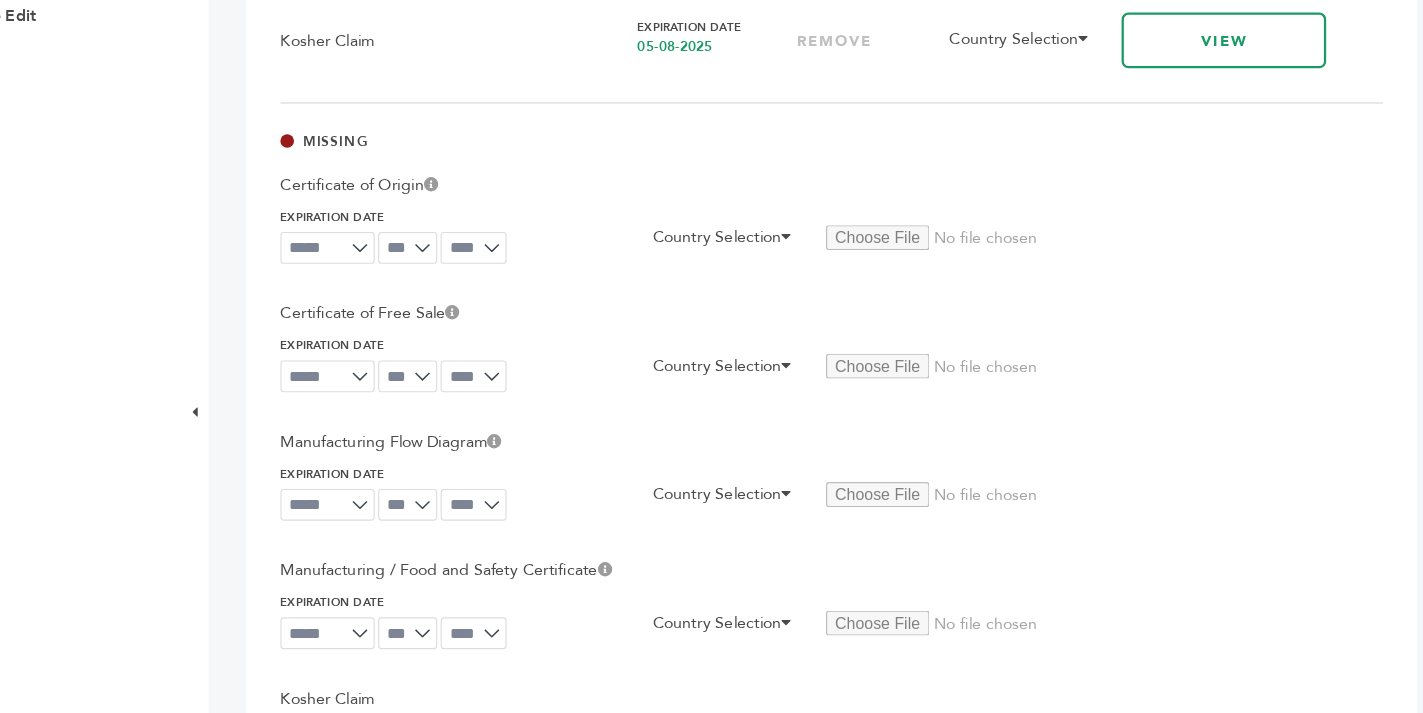 scroll, scrollTop: 0, scrollLeft: 0, axis: both 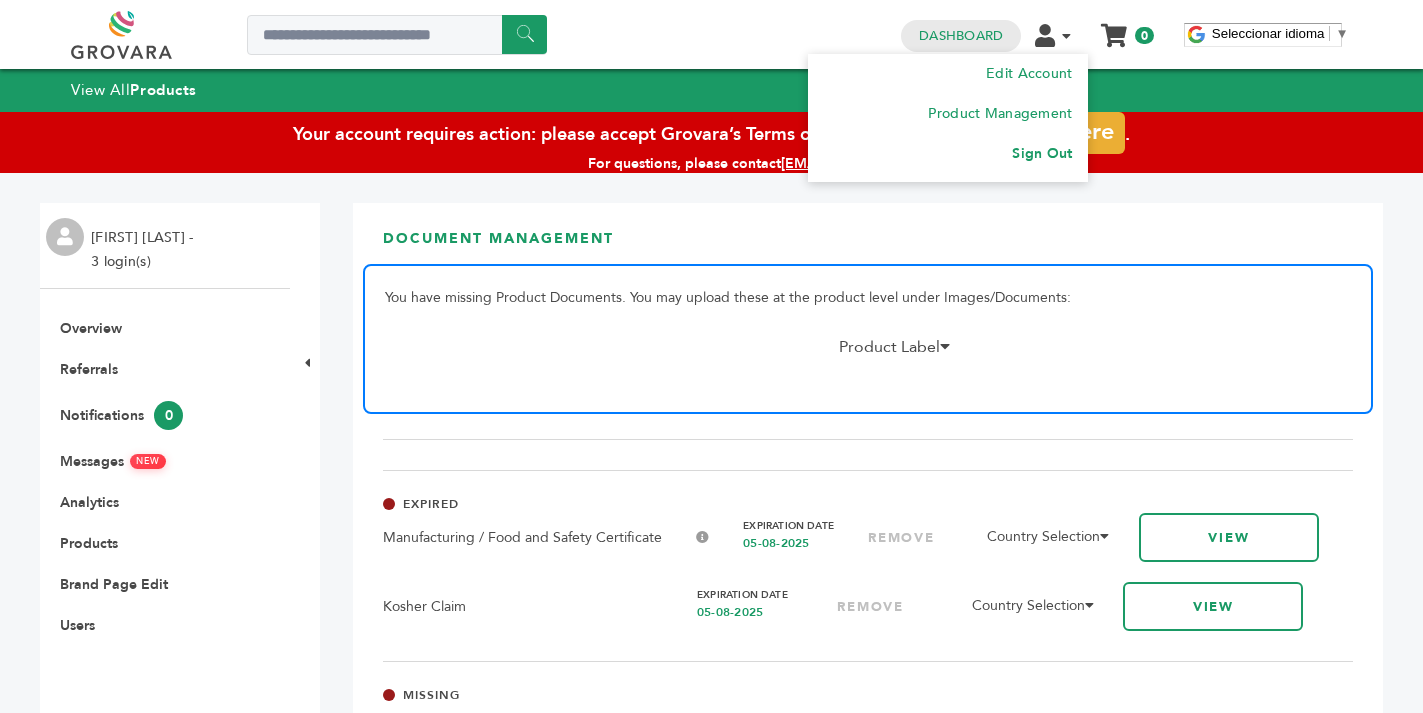 click on "Sign Out" at bounding box center [1042, 153] 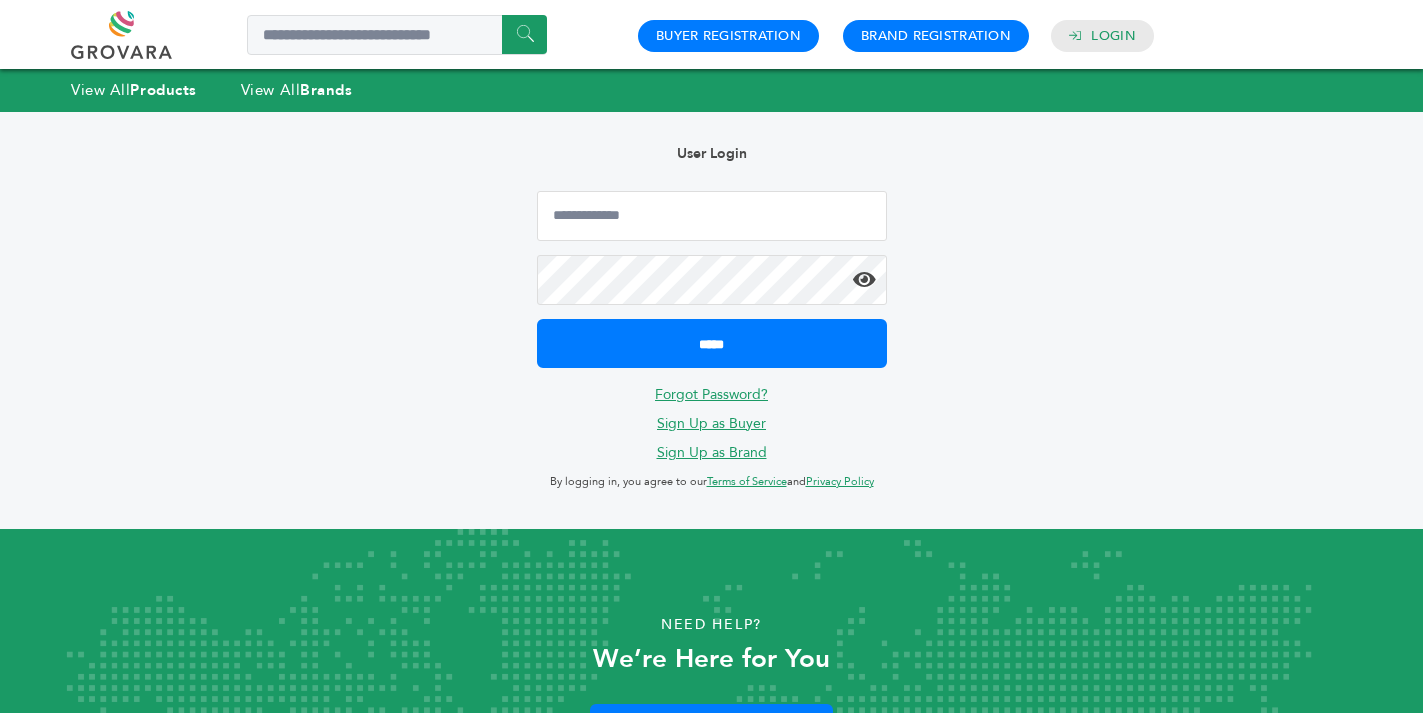scroll, scrollTop: 0, scrollLeft: 0, axis: both 